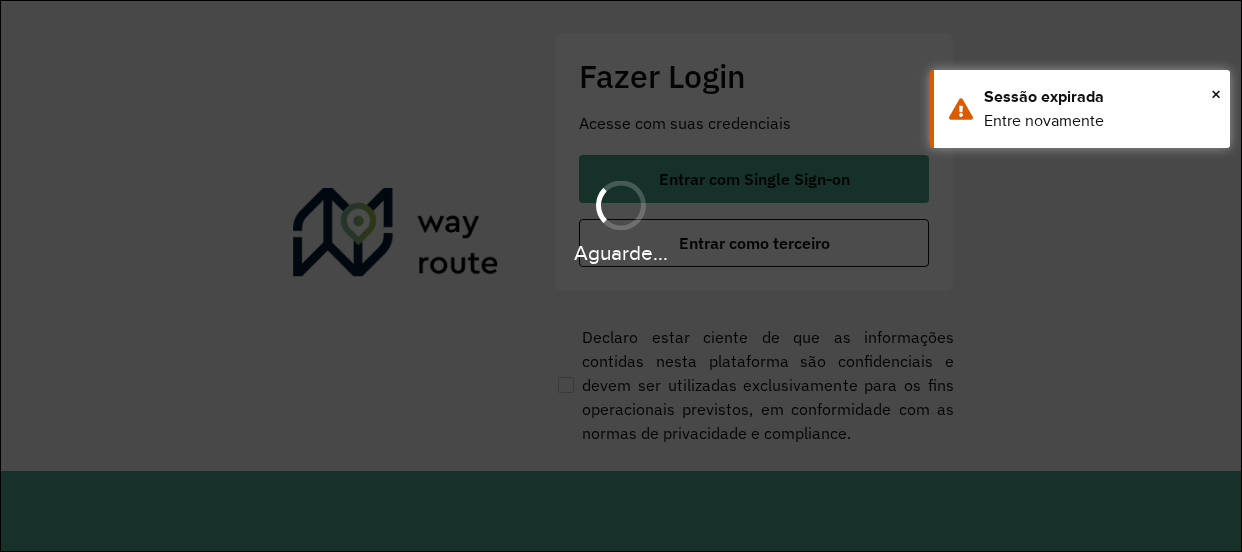 scroll, scrollTop: 0, scrollLeft: 0, axis: both 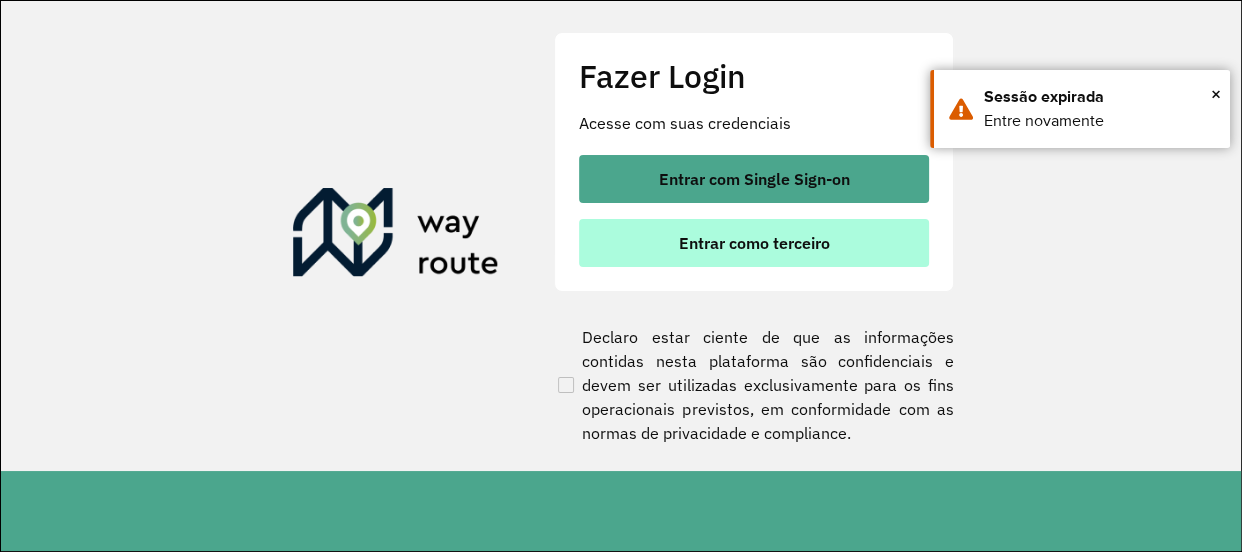 click on "Entrar como terceiro" at bounding box center [754, 243] 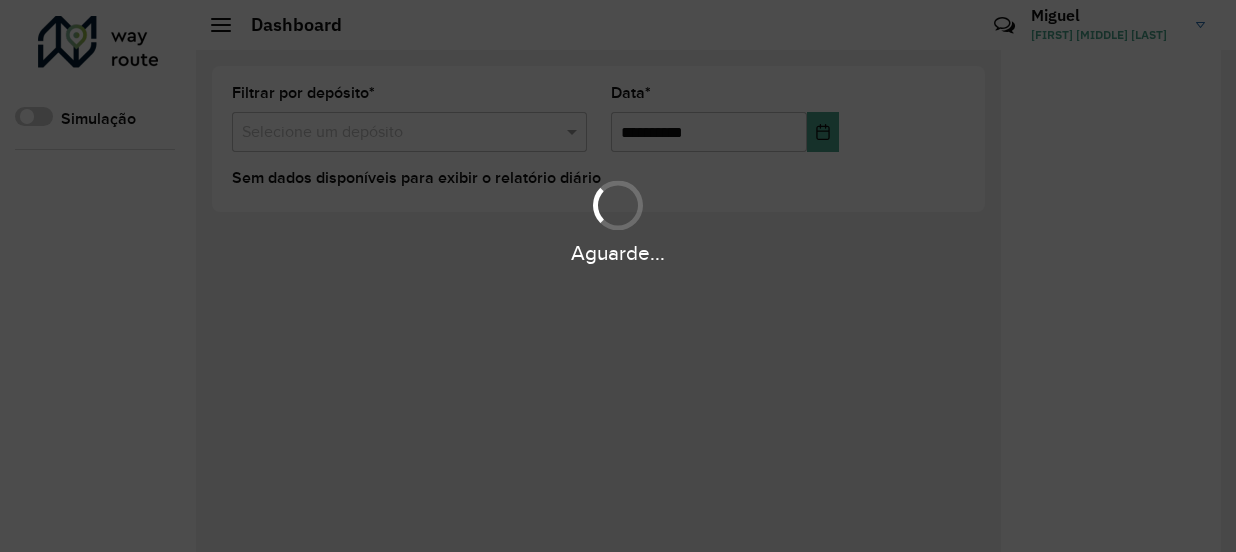 scroll, scrollTop: 0, scrollLeft: 0, axis: both 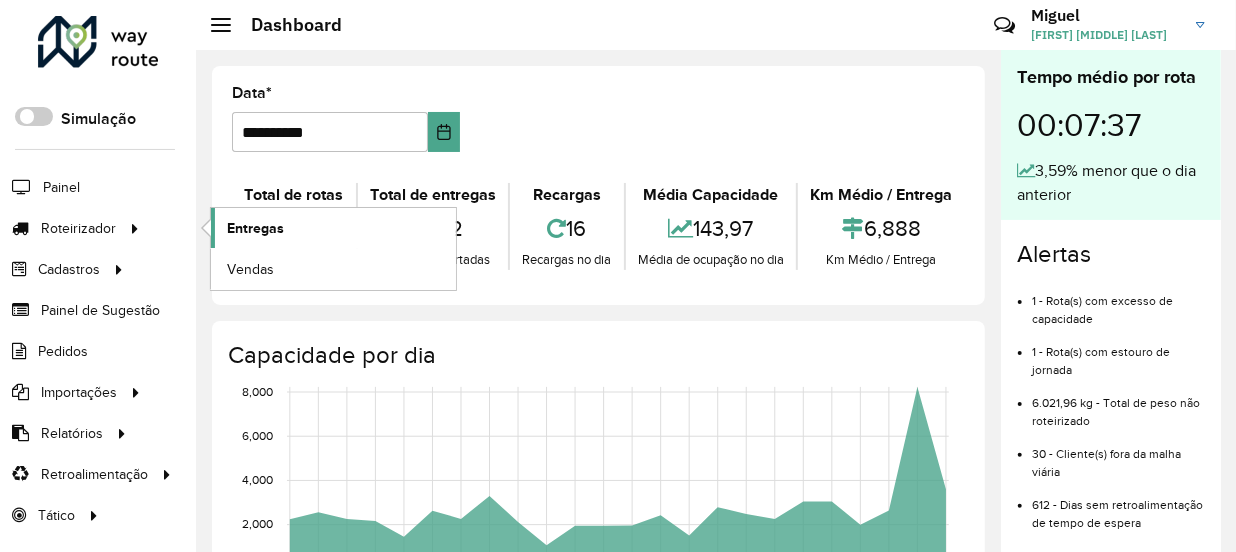 click on "Entregas" 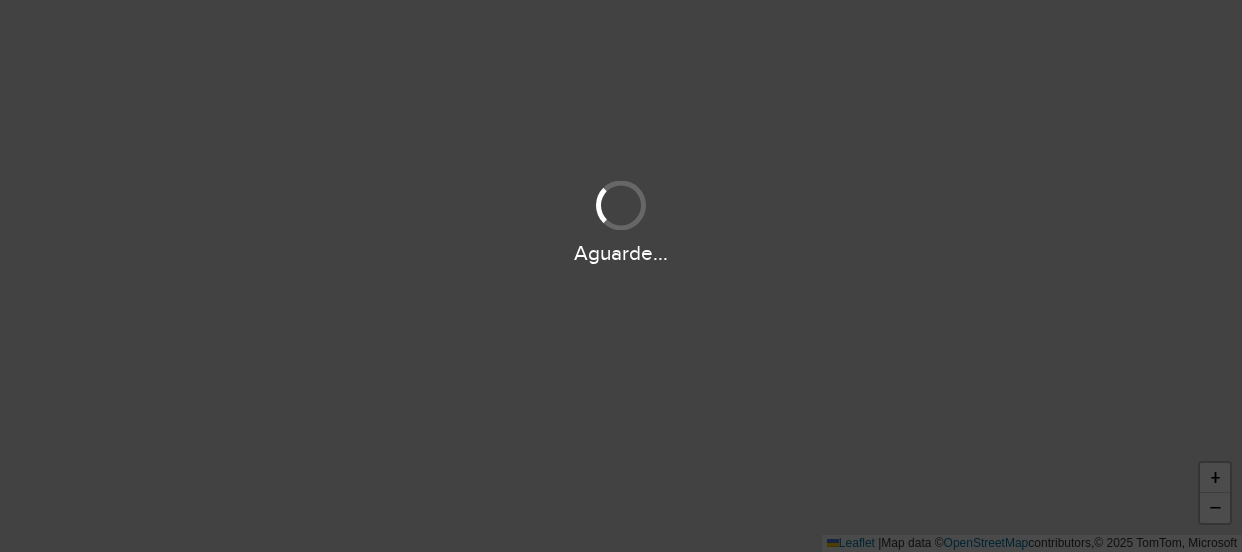 scroll, scrollTop: 0, scrollLeft: 0, axis: both 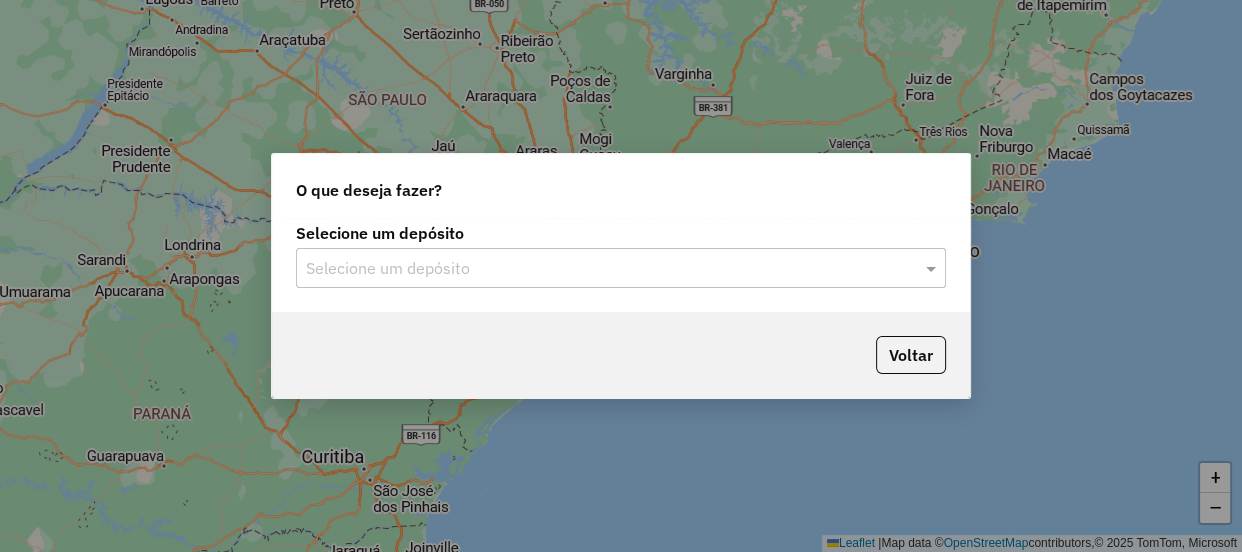 click on "Selecione um depósito Selecione um depósito" 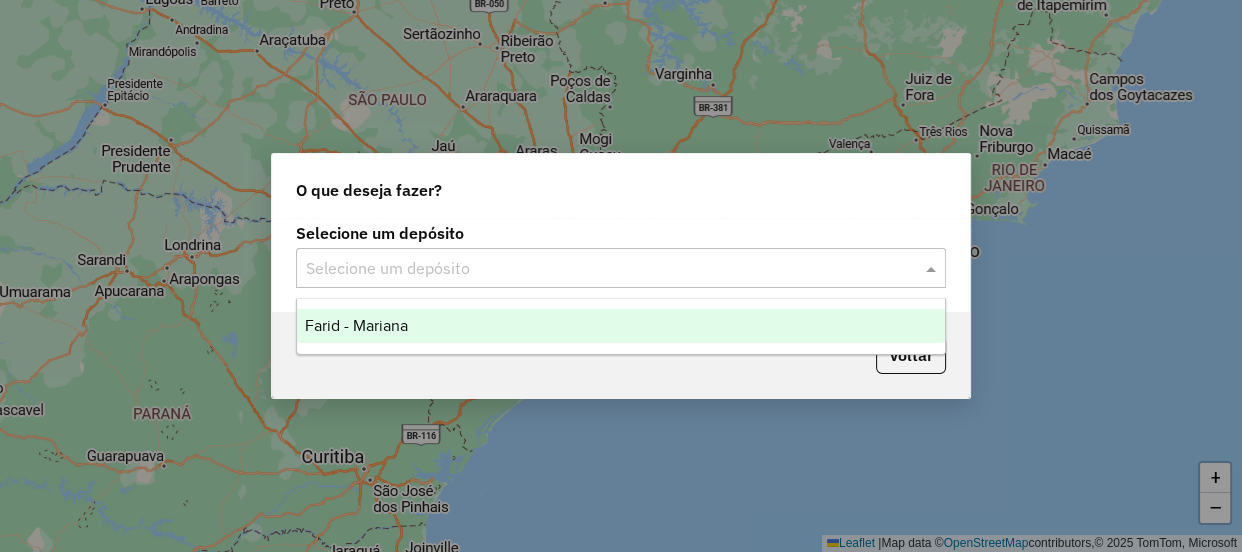 click on "Farid - Mariana" at bounding box center (621, 326) 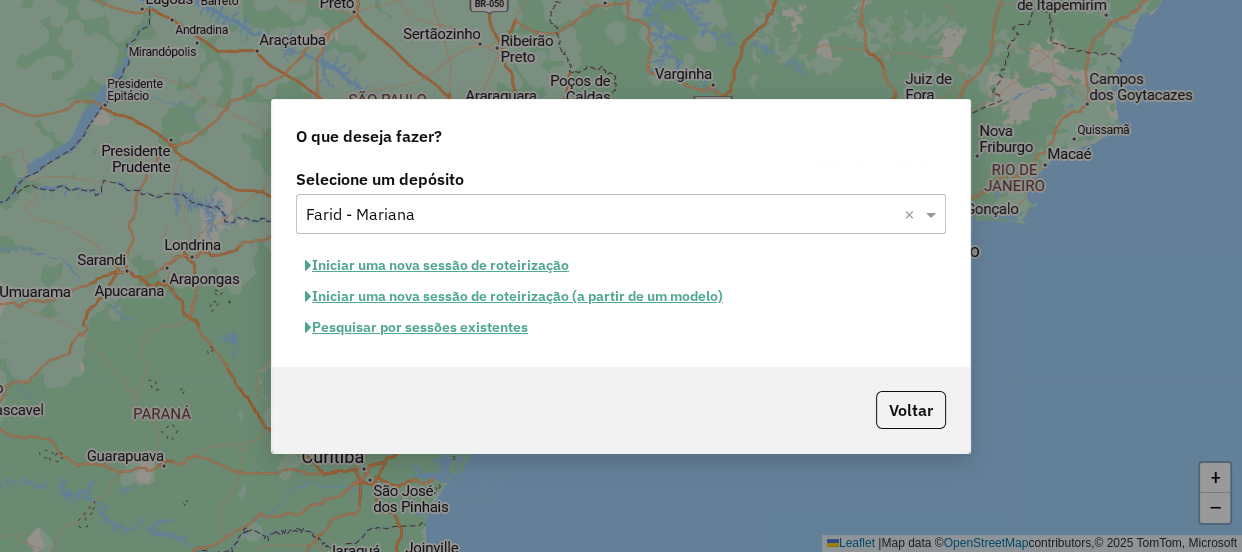 click on "Pesquisar por sessões existentes" 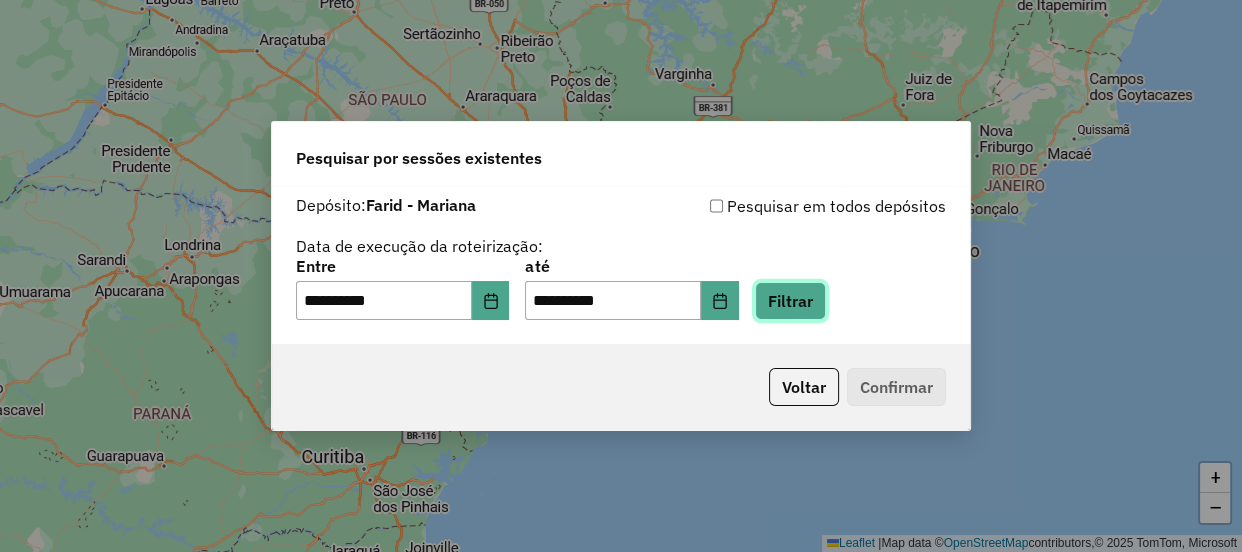 click on "Filtrar" 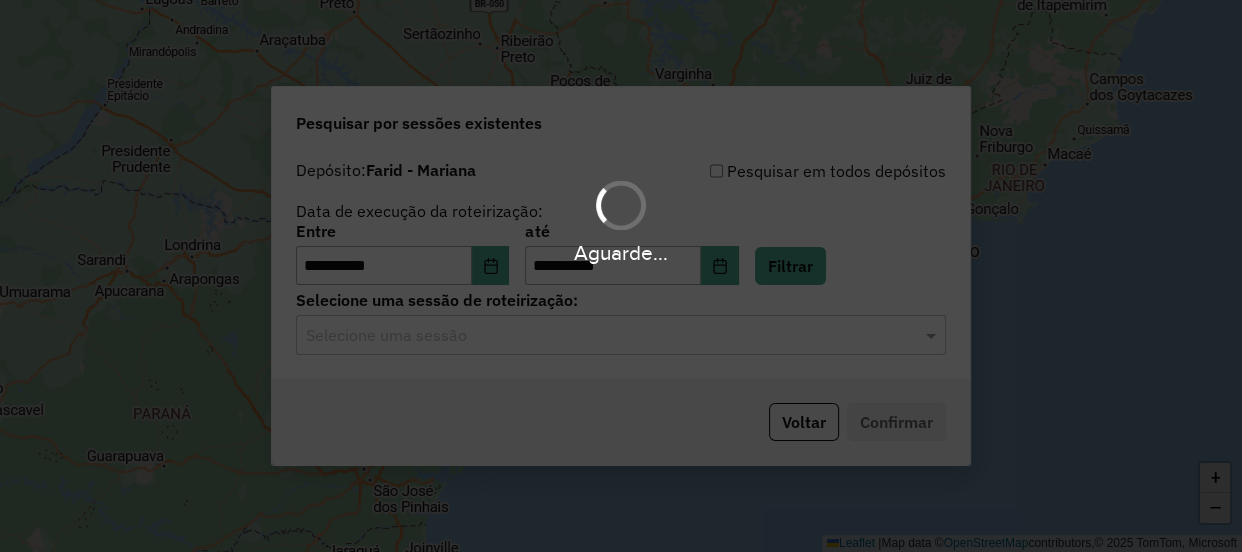 click on "Aguarde..." at bounding box center [621, 276] 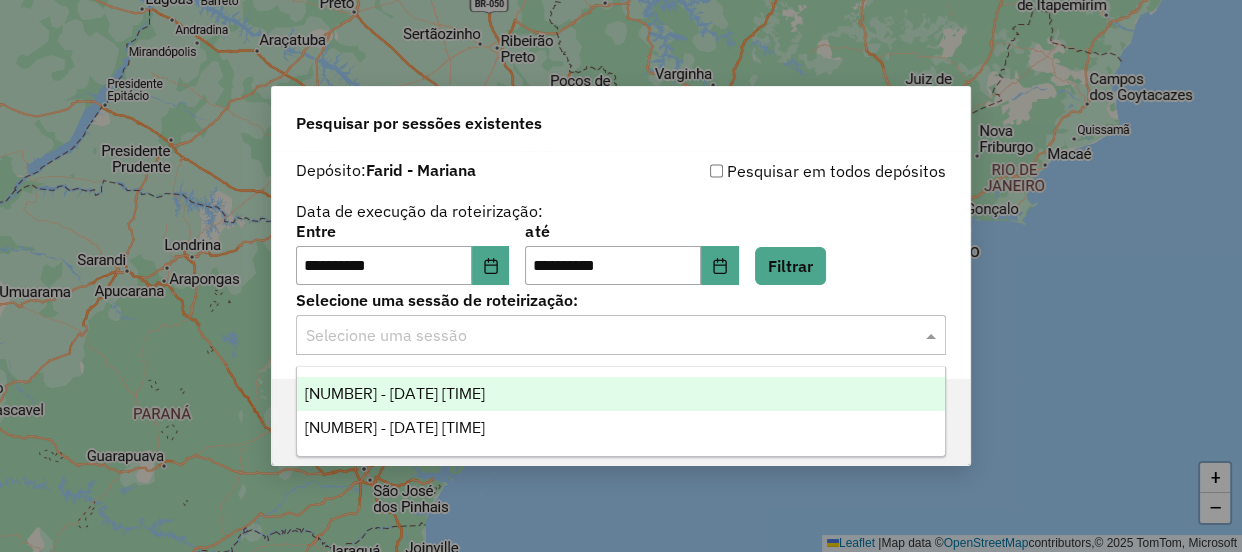click 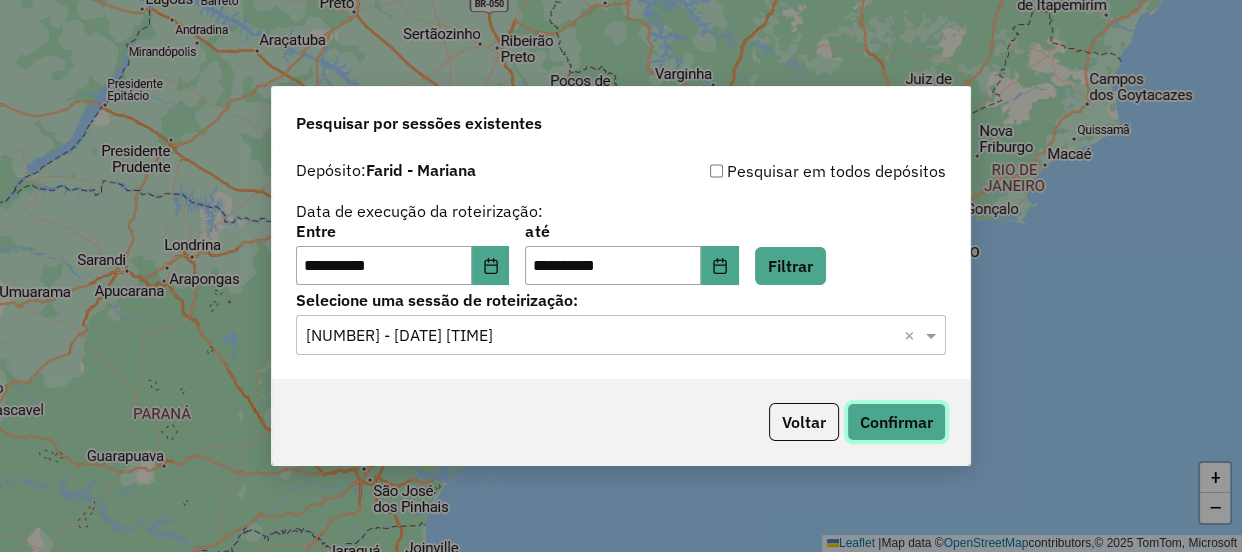 click on "Confirmar" 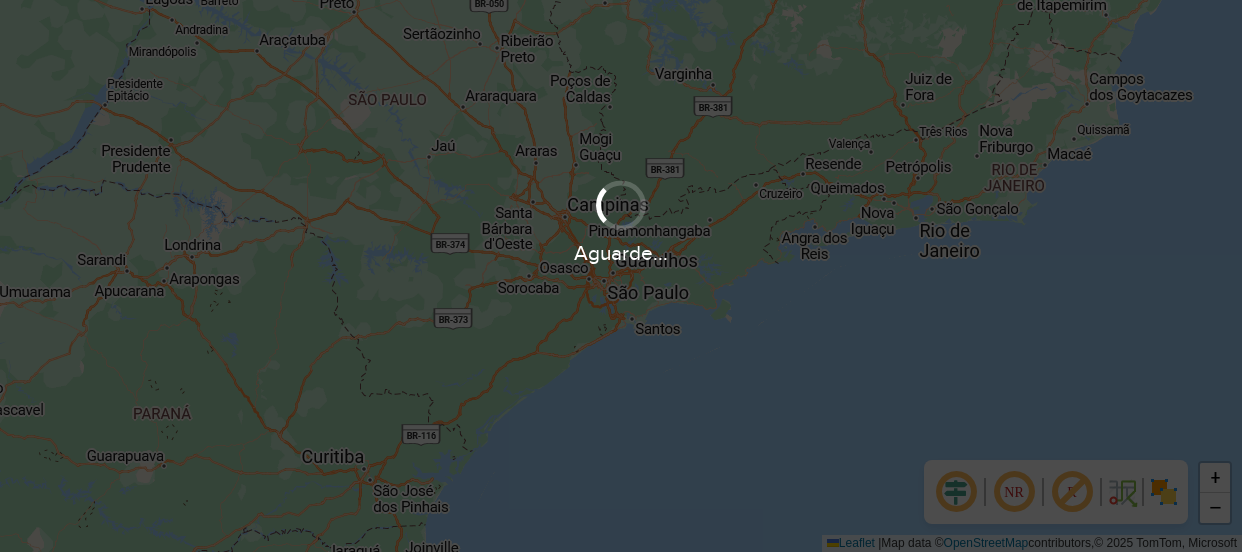scroll, scrollTop: 0, scrollLeft: 0, axis: both 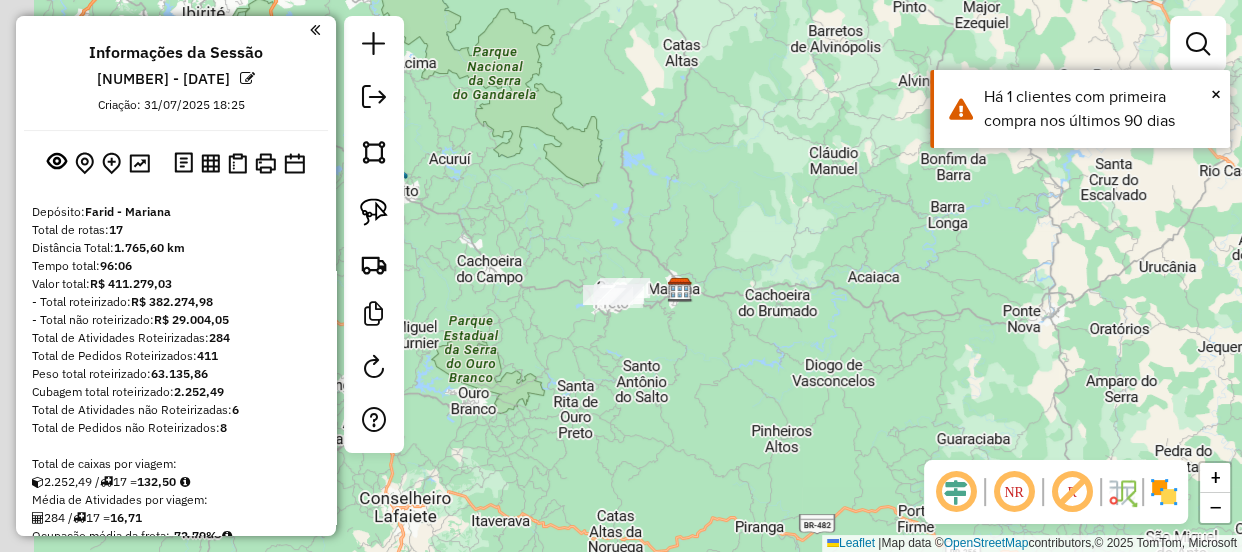 drag, startPoint x: 686, startPoint y: 238, endPoint x: 749, endPoint y: 240, distance: 63.03174 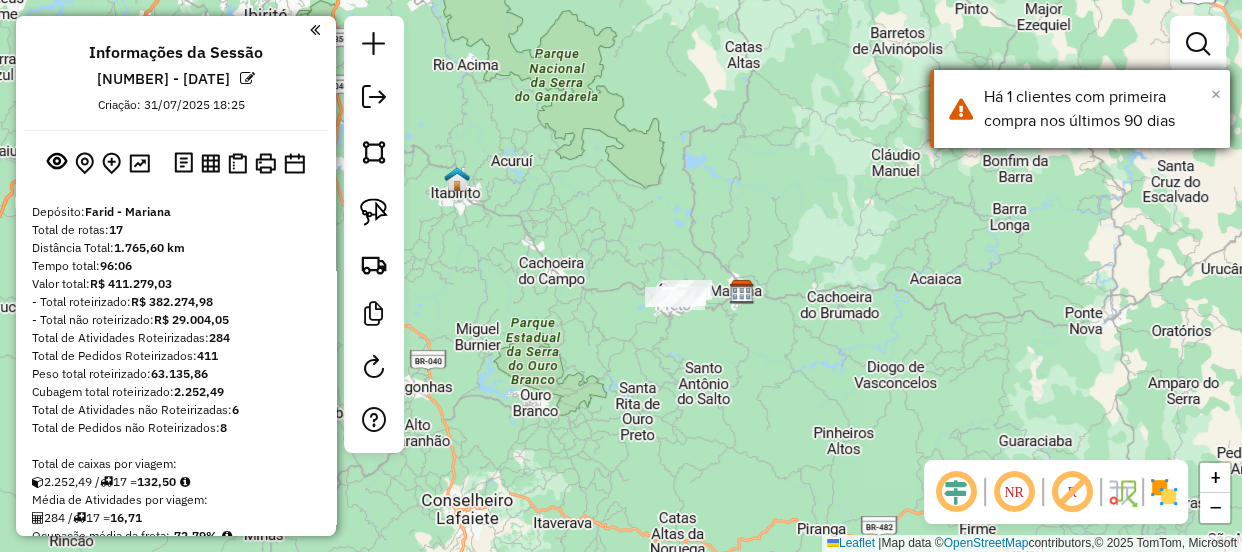 click on "×" at bounding box center [1216, 94] 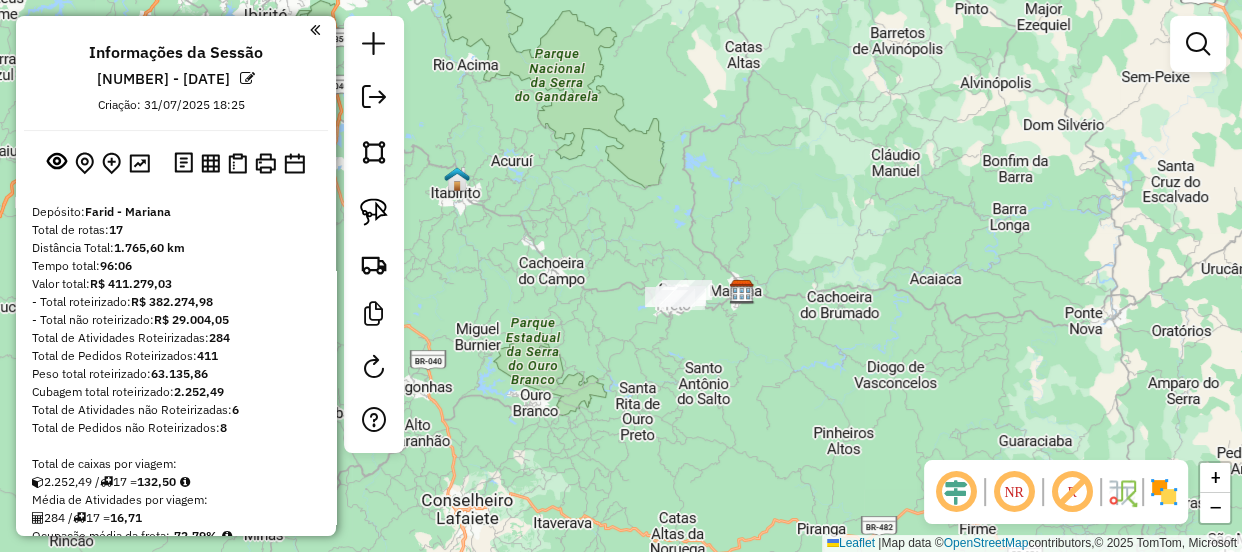 drag, startPoint x: 929, startPoint y: 303, endPoint x: 927, endPoint y: 200, distance: 103.01942 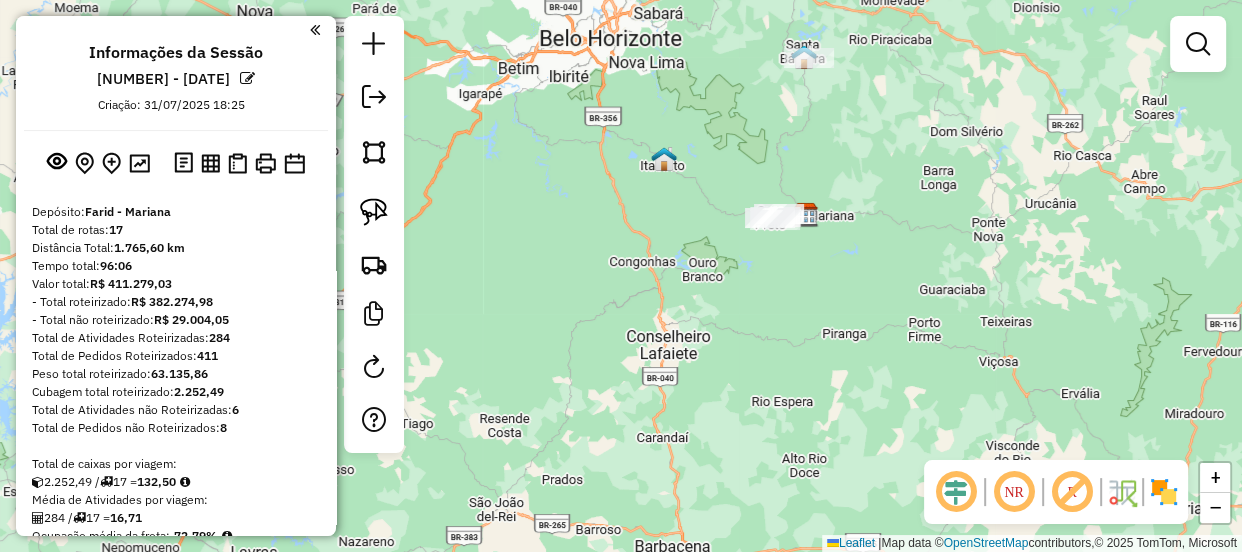 drag, startPoint x: 823, startPoint y: 264, endPoint x: 817, endPoint y: 275, distance: 12.529964 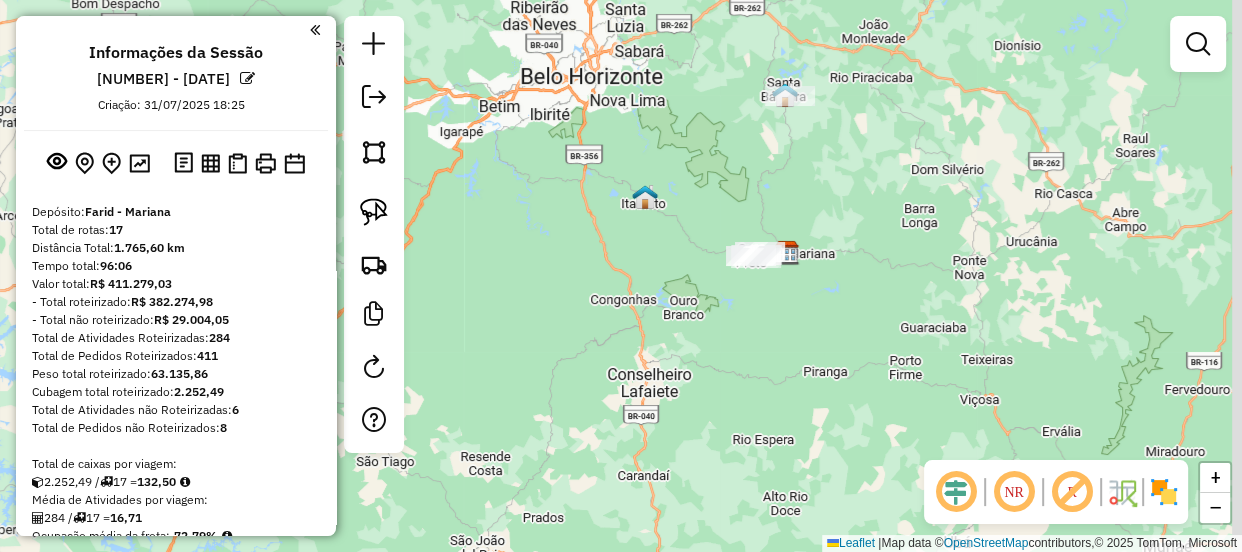 drag, startPoint x: 809, startPoint y: 294, endPoint x: 788, endPoint y: 334, distance: 45.17743 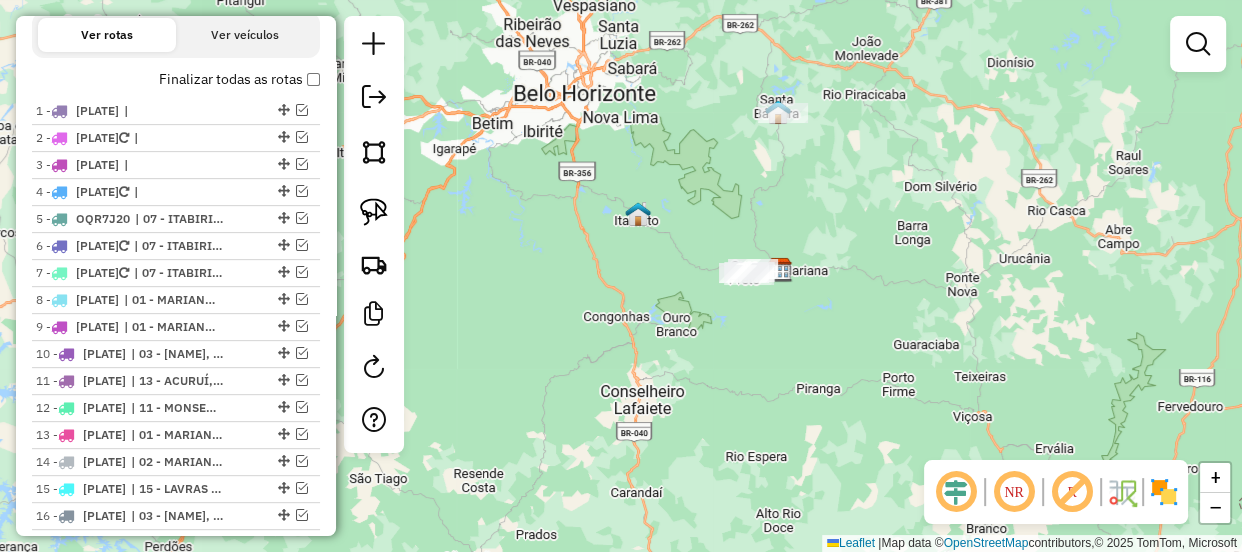 scroll, scrollTop: 727, scrollLeft: 0, axis: vertical 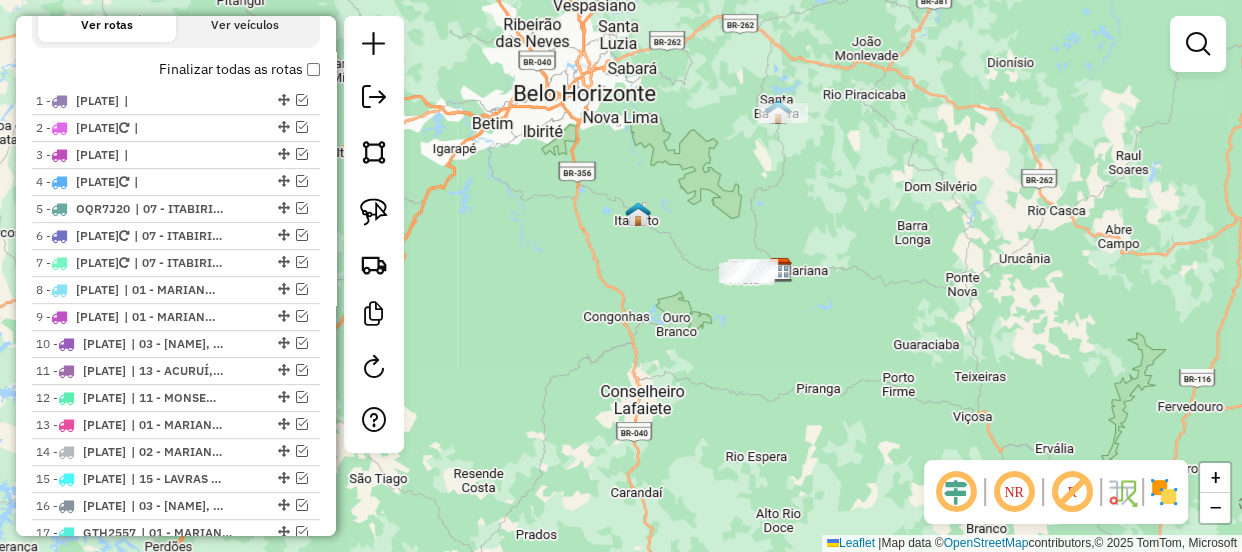 click on "Depósito: [NAME] - Mariana Total de rotas: [NUMBER] Distância Total: [DISTANCE] km Tempo total: [TIME] Valor total: R$ [PRICE] - Total roteirizado: R$ [PRICE] - Total não roteirizado: R$ [PRICE] Total de Atividades Roteirizadas: [NUMBER] Total de Pedidos Roteirizados: [NUMBER] Peso total roteirizado: [WEIGHT] Cubagem total roteirizado: [CUBAGE] Total de Atividades não Roteirizadas: [NUMBER] Total de Pedidos não Roteirizados: [NUMBER] Total de caixas por viagem: [CUBAGE] / [NUMBER] = [CUBAGE] Média de Atividades por viagem: [NUMBER] / [NUMBER] = [NUMBER] Ocupação média da frota: [PERCENTAGE]% Rotas improdutivas: [NUMBER] Rotas vários dias: [NUMBER] Clientes Priorizados NR: [NUMBER] Transportadoras Rotas Recargas: [NUMBER] Ver rotas Ver veículos Finalizar todas as rotas 1 - [PLATE] | 2 - [PLATE] | 3 - [PLATE] | 4 - [PLATE] | 5 - [PLATE] | 07 - [NAME], 08 - [NAME], 09 - [NAME] 6 - [PLATE] 7 - [PLATE] 8 - [PLATE] 9 -" at bounding box center [176, 28] 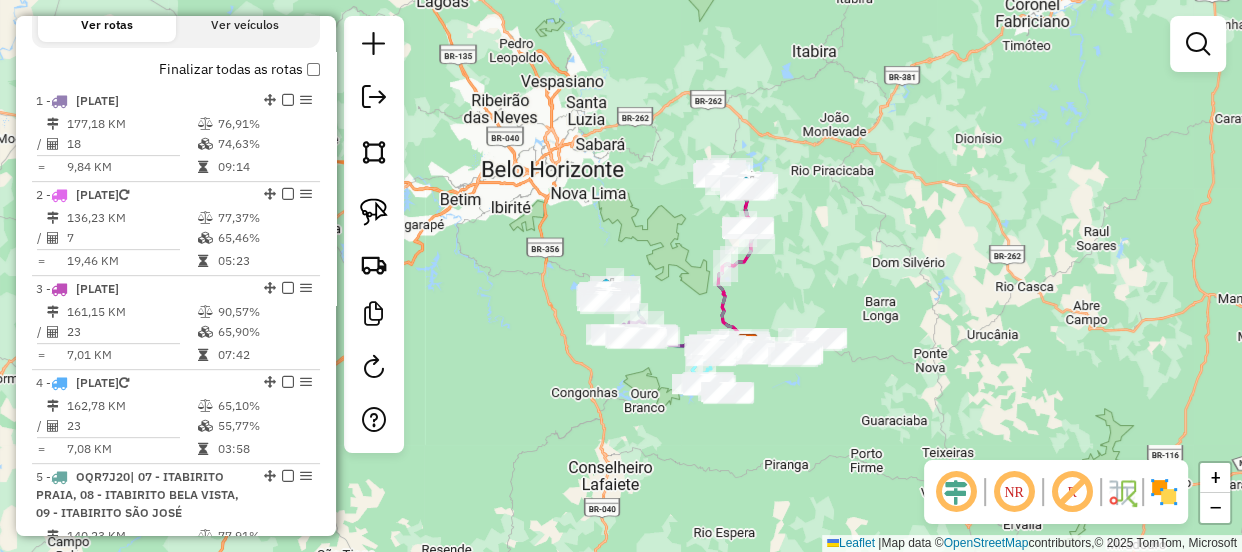 drag, startPoint x: 586, startPoint y: 132, endPoint x: 600, endPoint y: 180, distance: 50 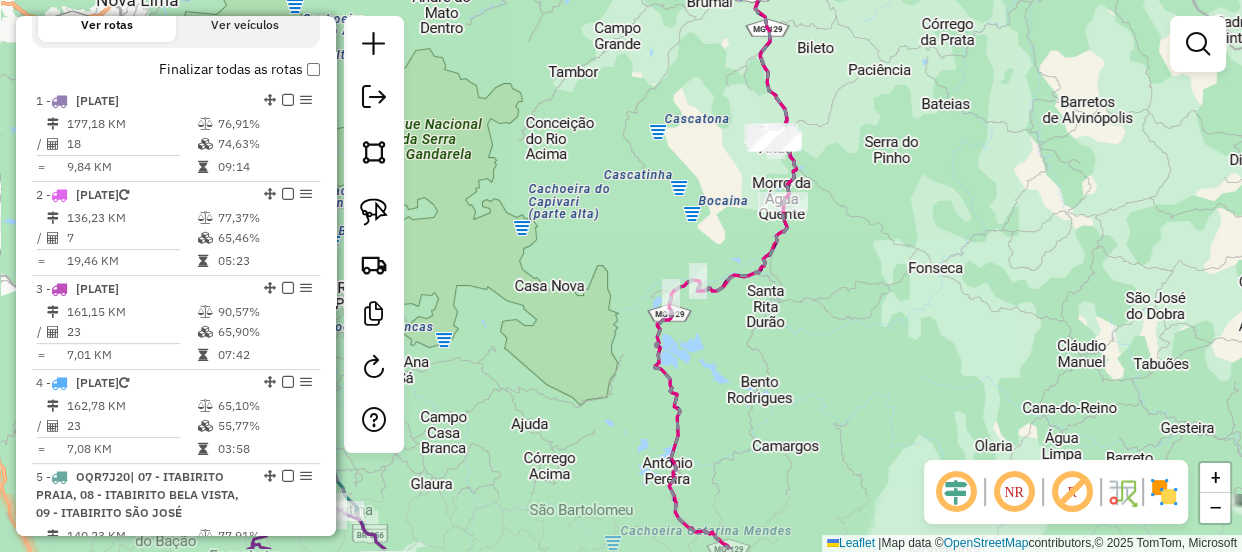 drag, startPoint x: 760, startPoint y: 294, endPoint x: 636, endPoint y: 236, distance: 136.89412 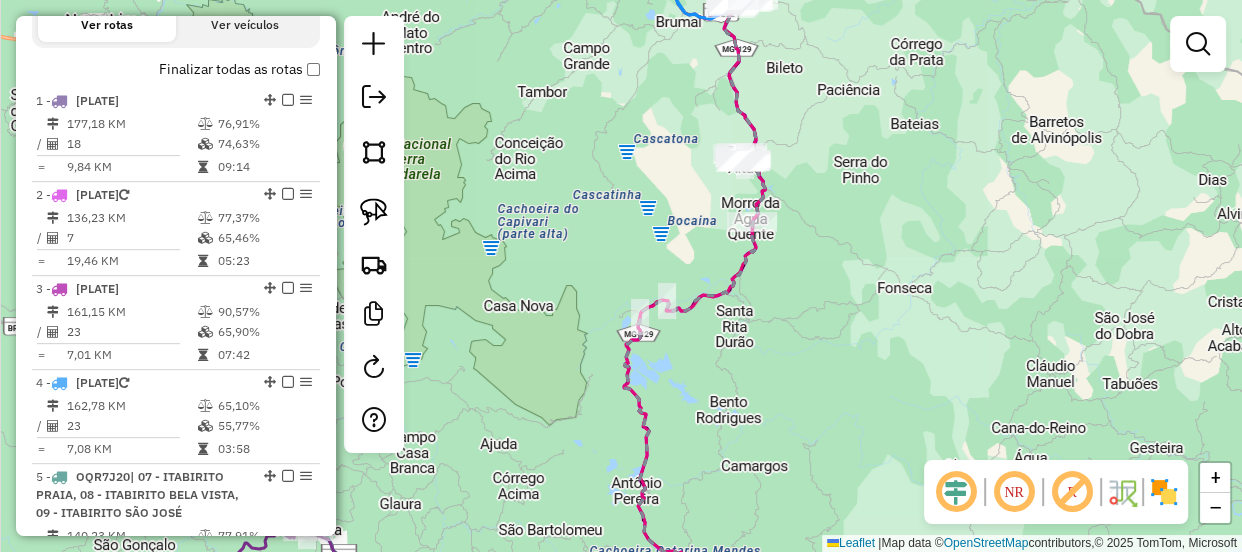 drag, startPoint x: 676, startPoint y: 224, endPoint x: 616, endPoint y: 248, distance: 64.62198 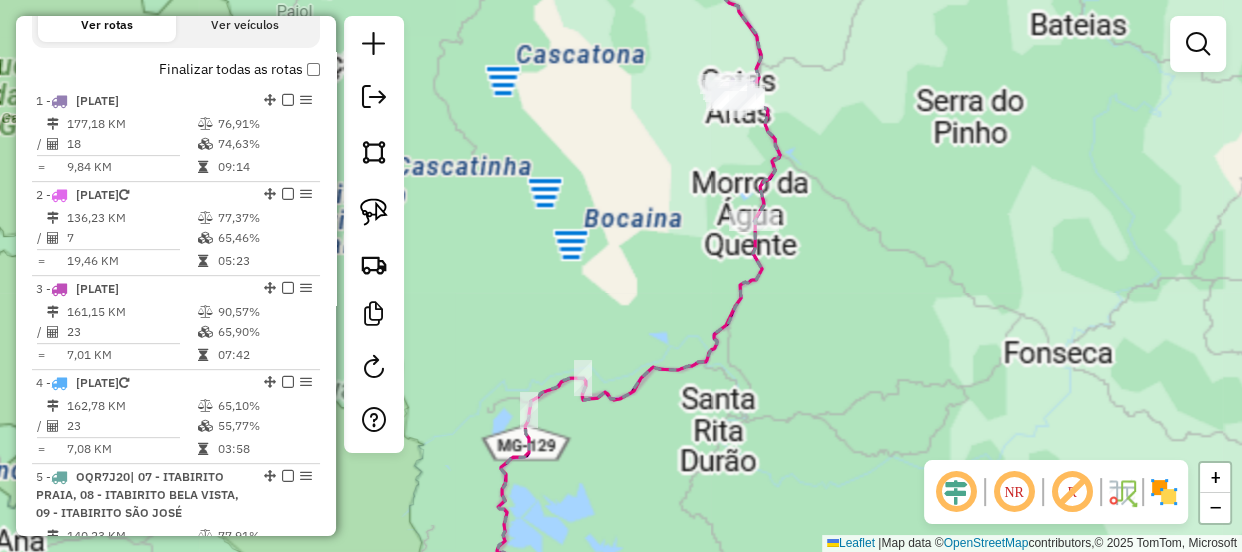 drag, startPoint x: 680, startPoint y: 233, endPoint x: 624, endPoint y: 294, distance: 82.80701 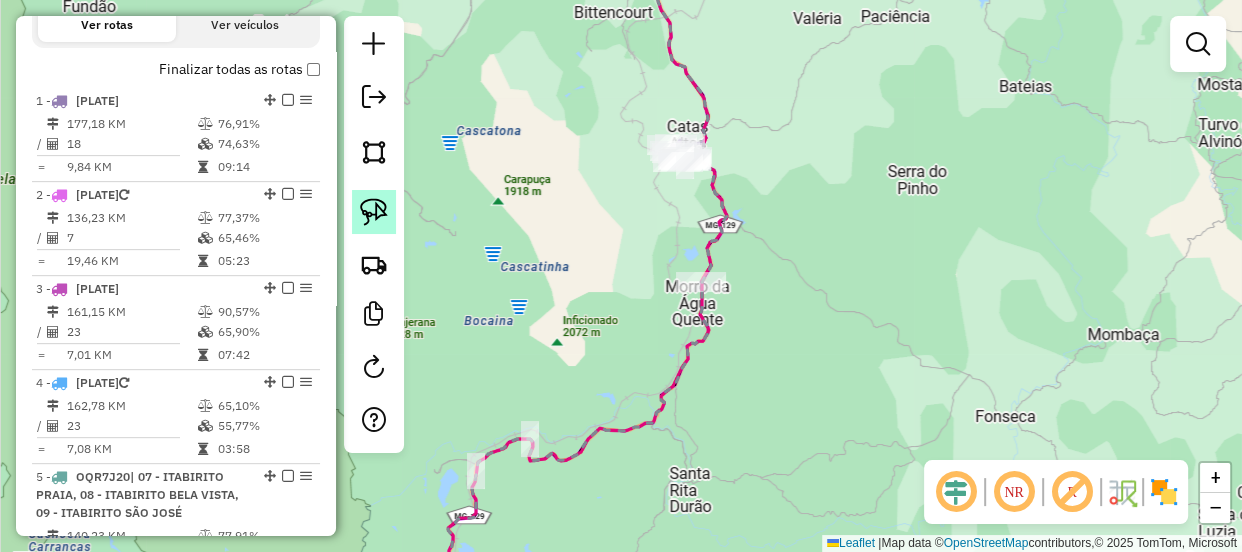 click 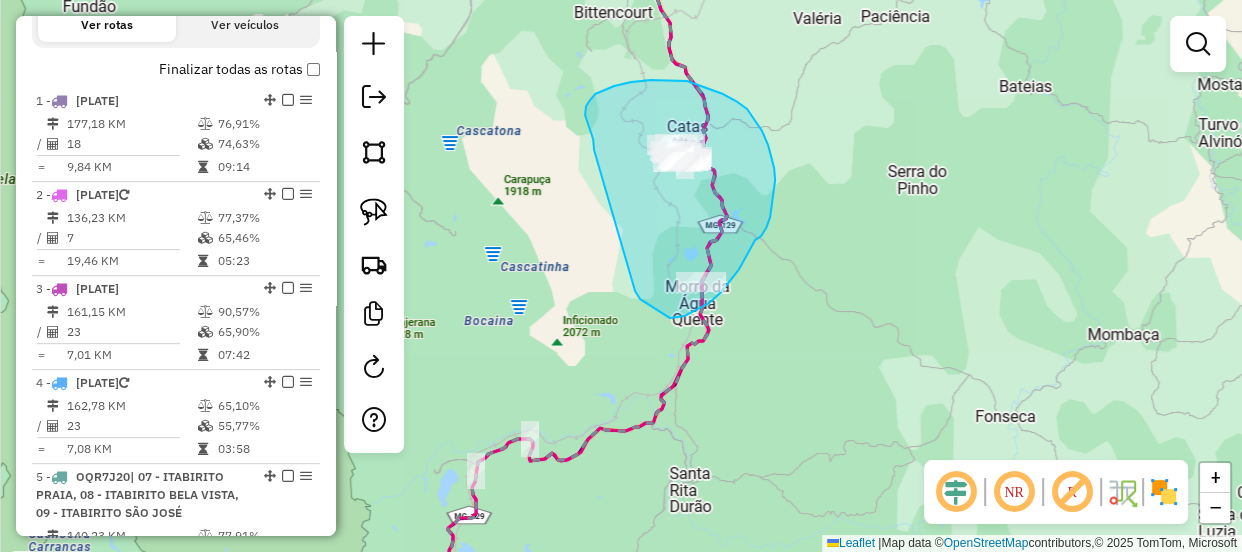 drag, startPoint x: 594, startPoint y: 149, endPoint x: 633, endPoint y: 289, distance: 145.33066 